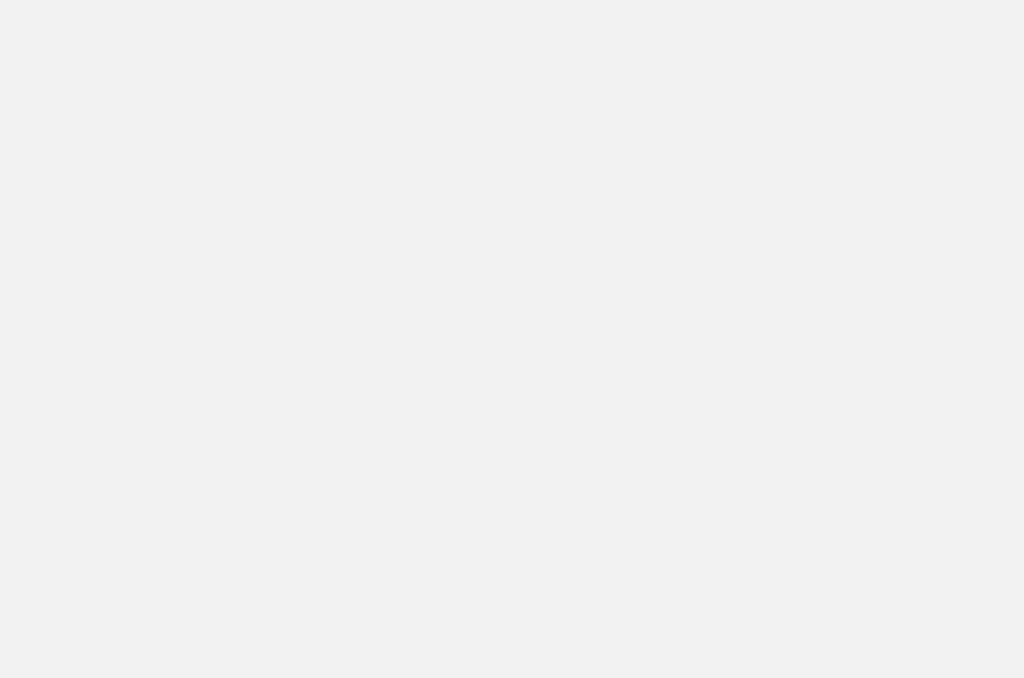 scroll, scrollTop: 0, scrollLeft: 0, axis: both 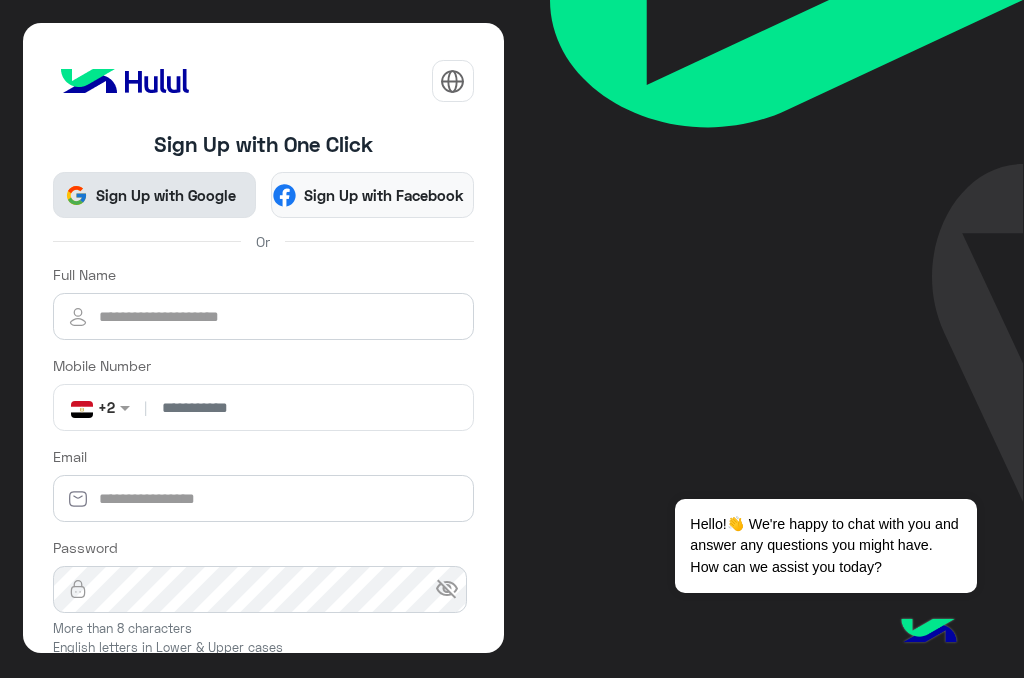 click on "Sign Up with Google" 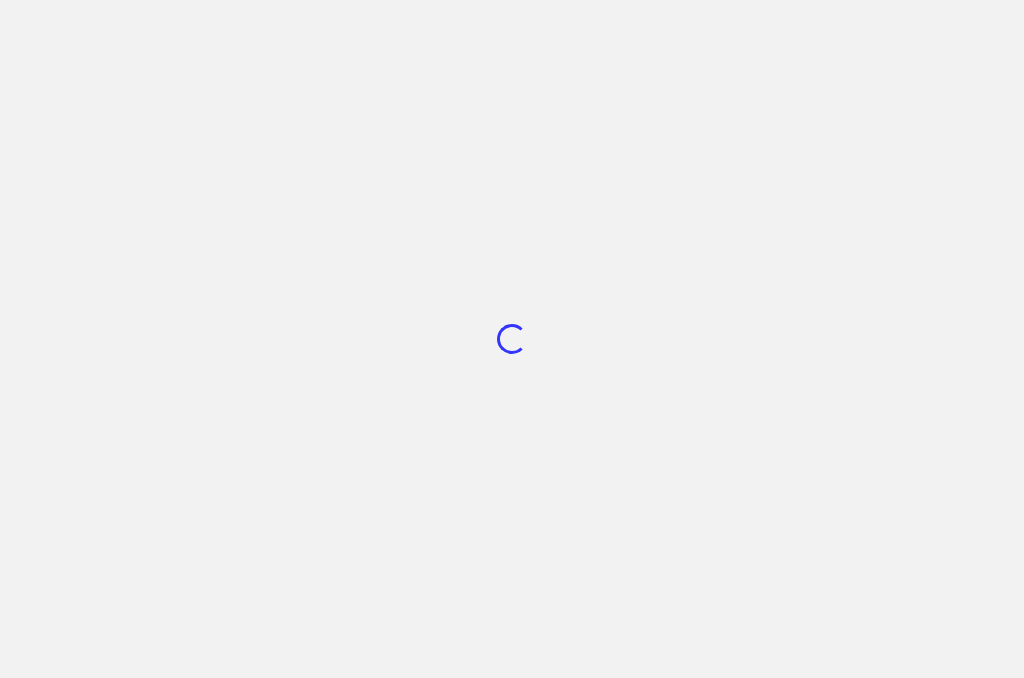 scroll, scrollTop: 0, scrollLeft: 0, axis: both 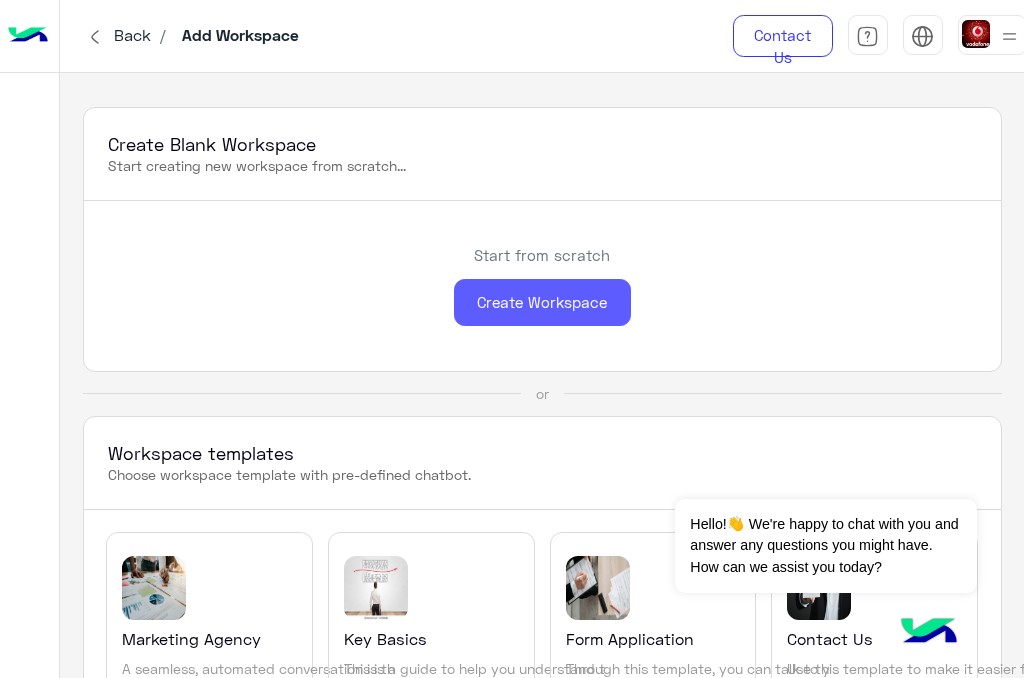 click on "Create Workspace" 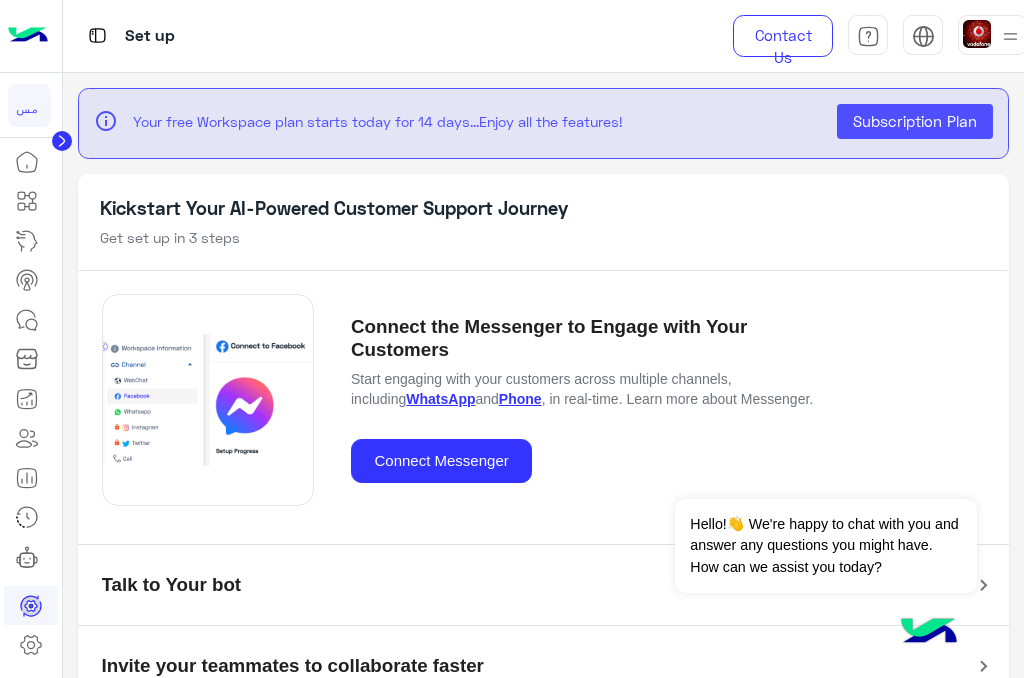 scroll, scrollTop: 41, scrollLeft: 0, axis: vertical 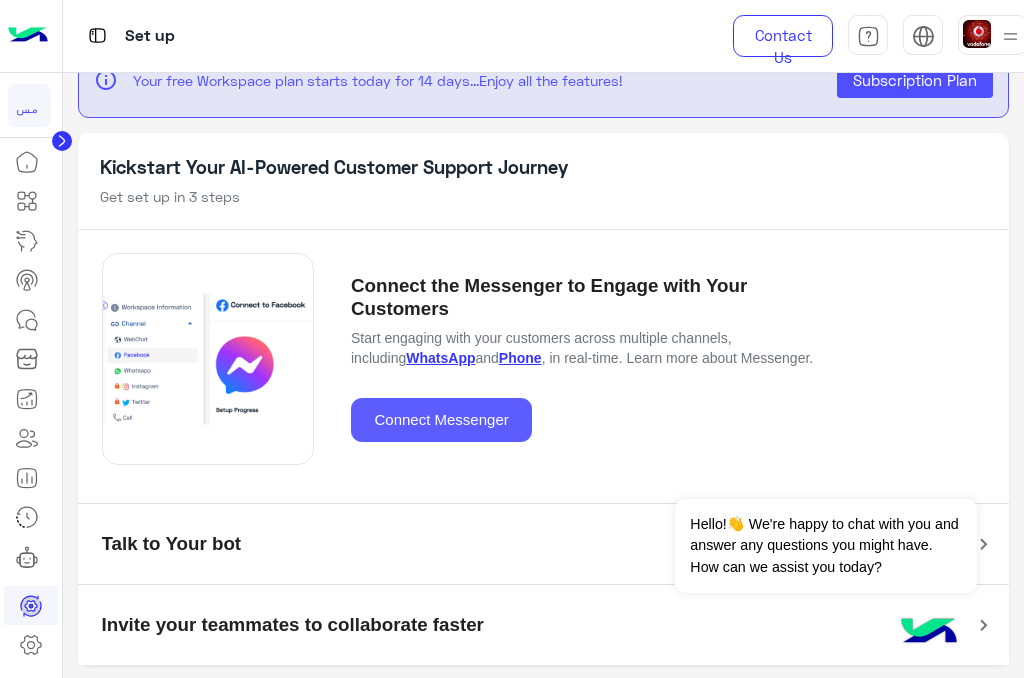 click on "Connect  Messenger" at bounding box center (441, 420) 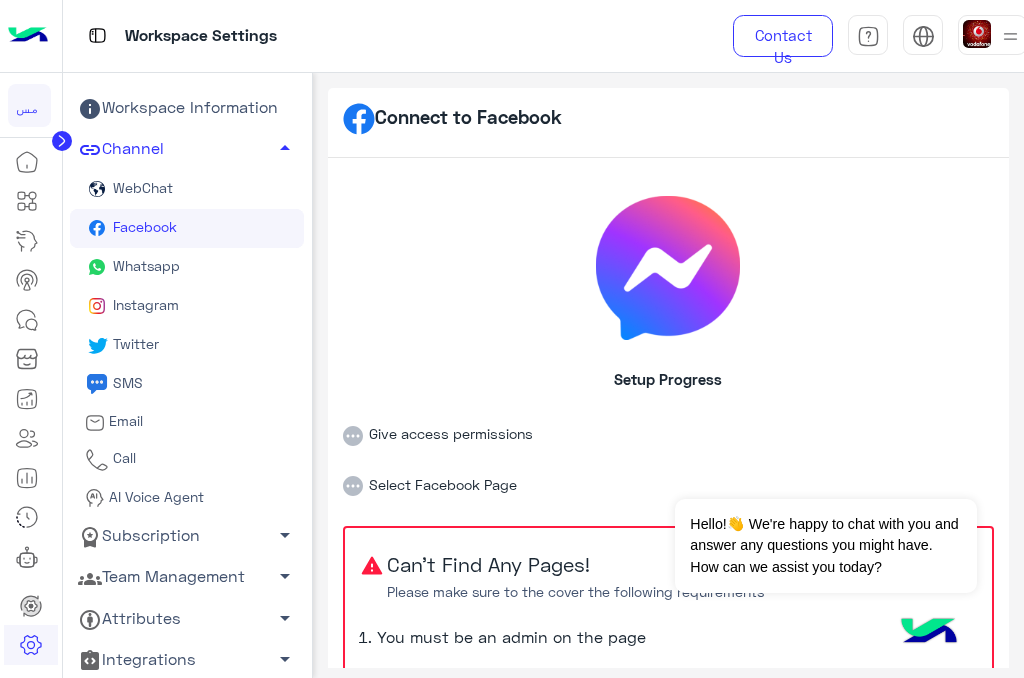 click on "Whatsapp" 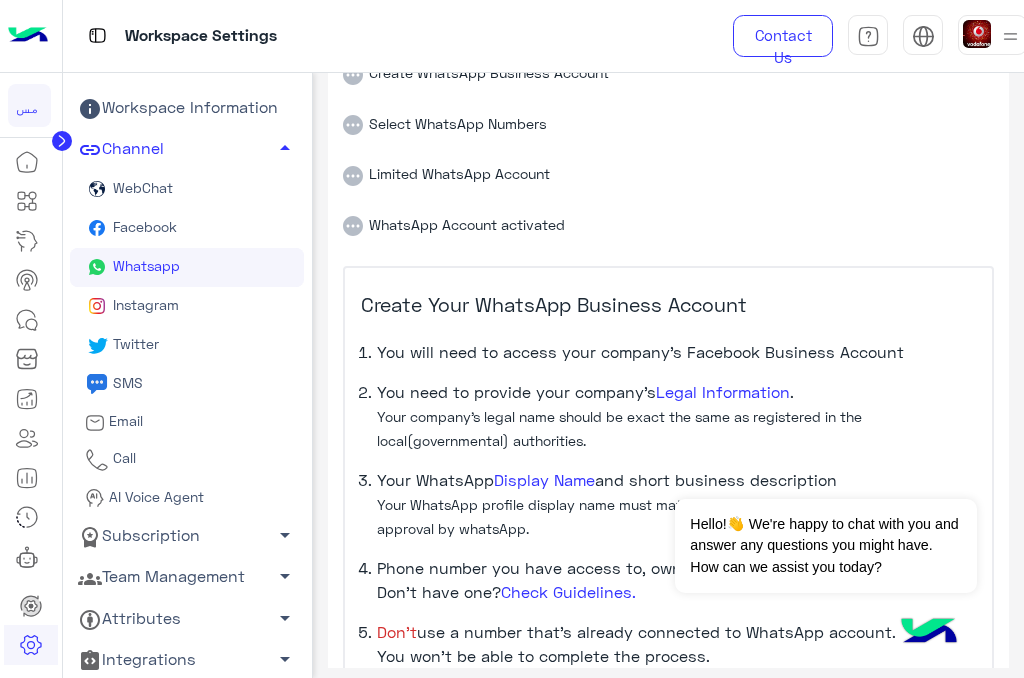 scroll, scrollTop: 0, scrollLeft: 0, axis: both 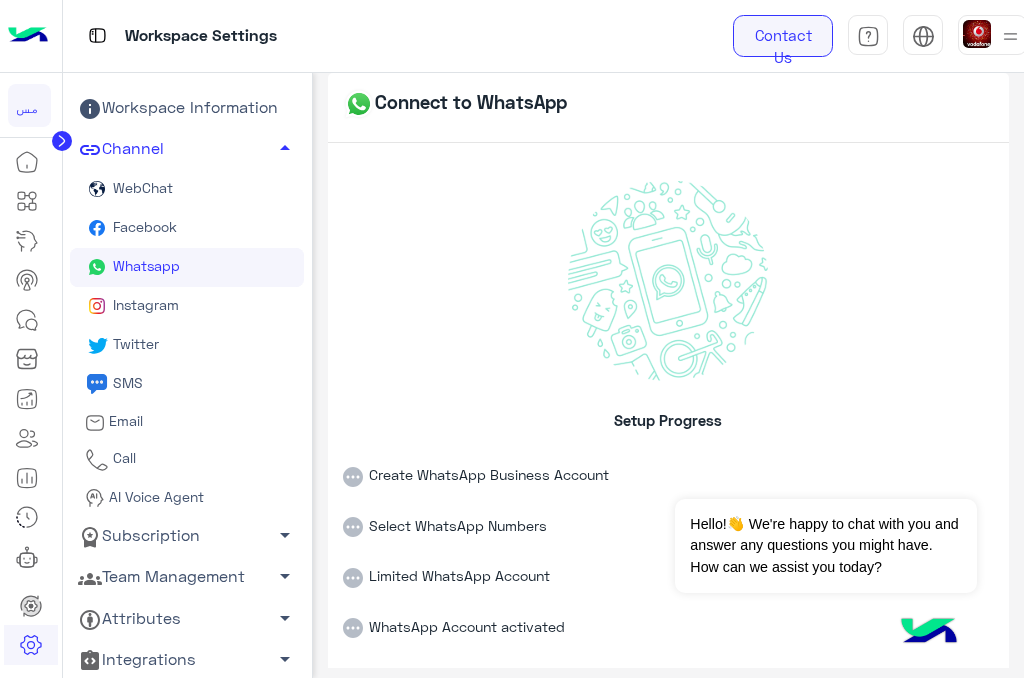 click on "Contact Us" at bounding box center [783, 36] 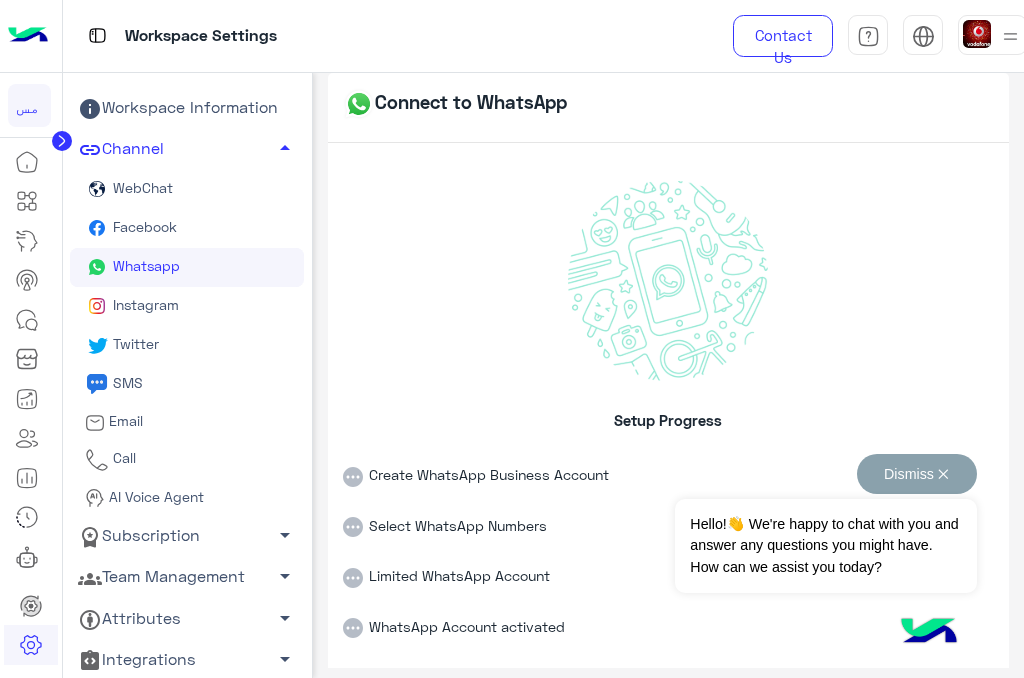 click on "Dismiss ✕" at bounding box center (917, 474) 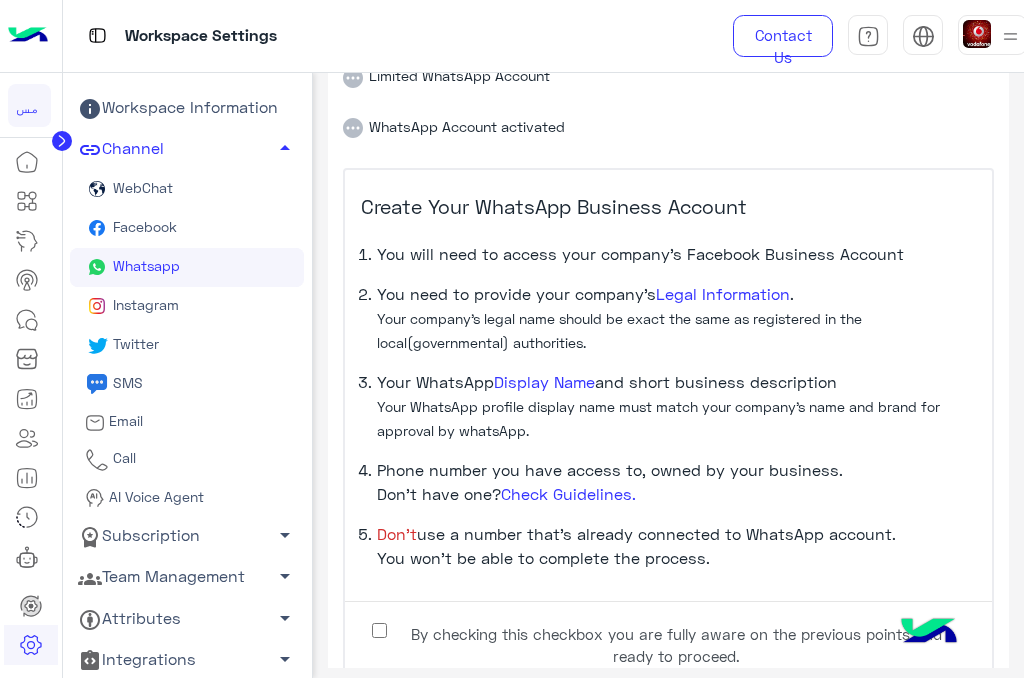 scroll, scrollTop: 588, scrollLeft: 0, axis: vertical 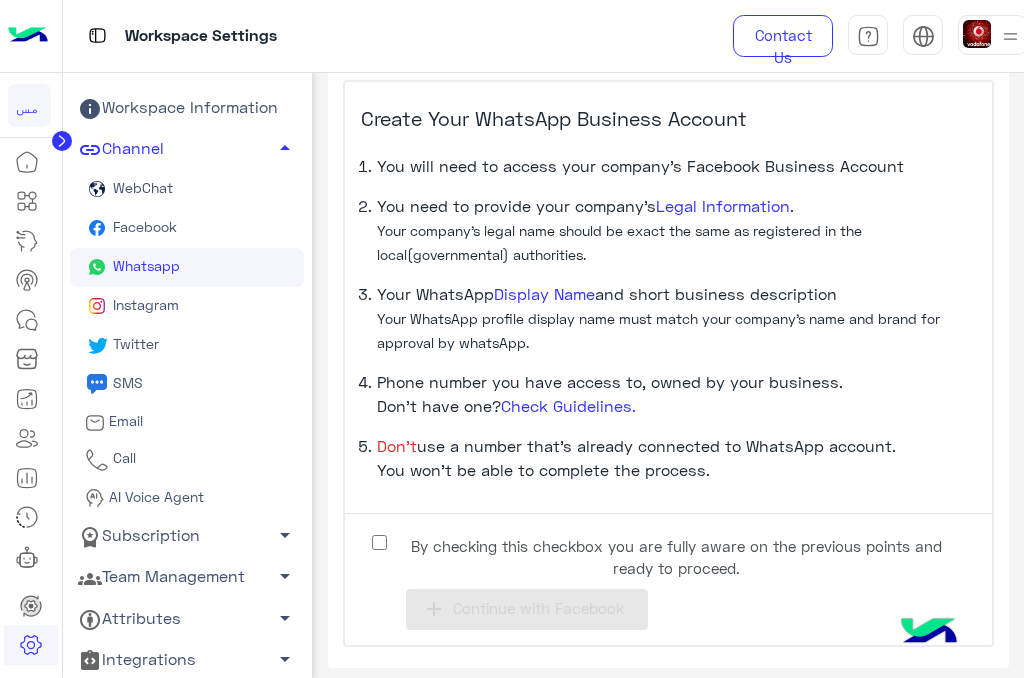 click on "By checking this checkbox you are fully aware on the previous points and ready to proceed." at bounding box center [676, 557] 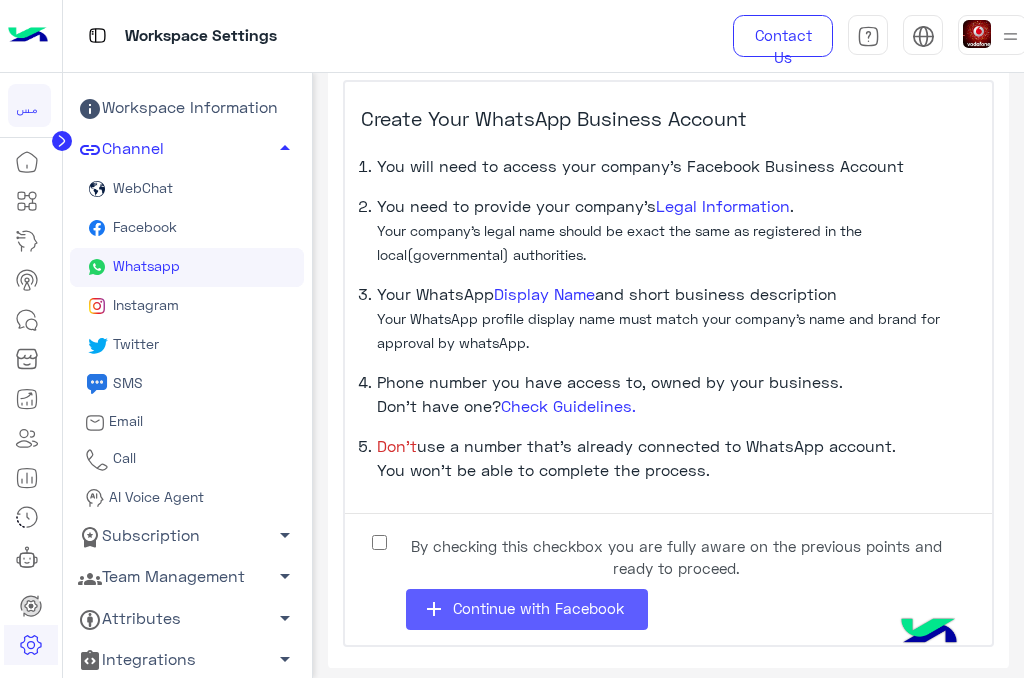 click on "add  Continue with Facebook" at bounding box center (527, 609) 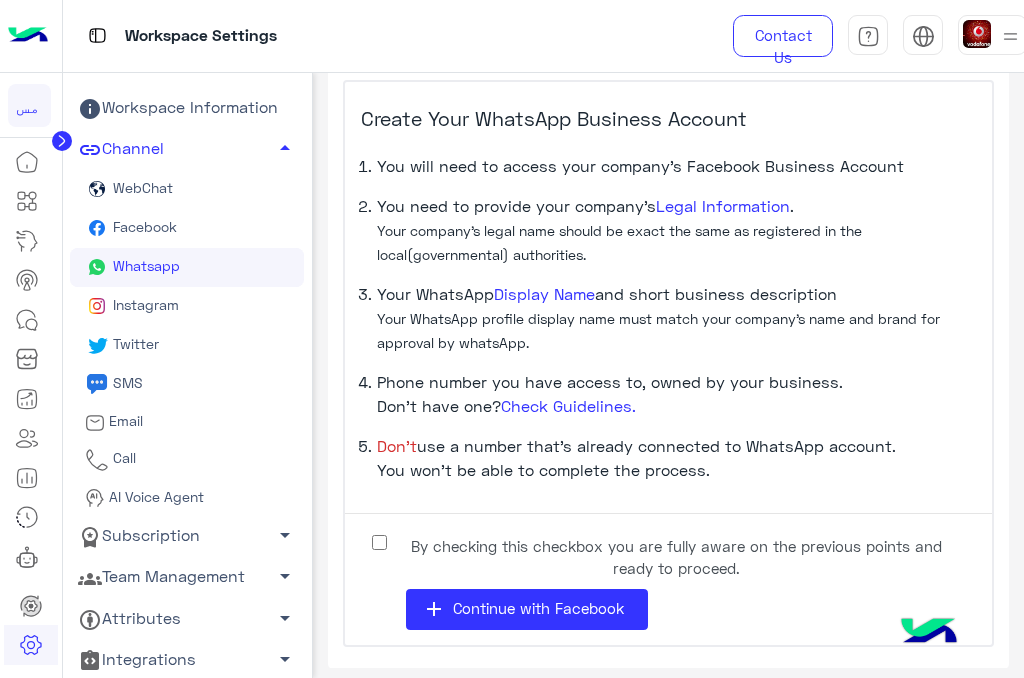 click on "Whatsapp" 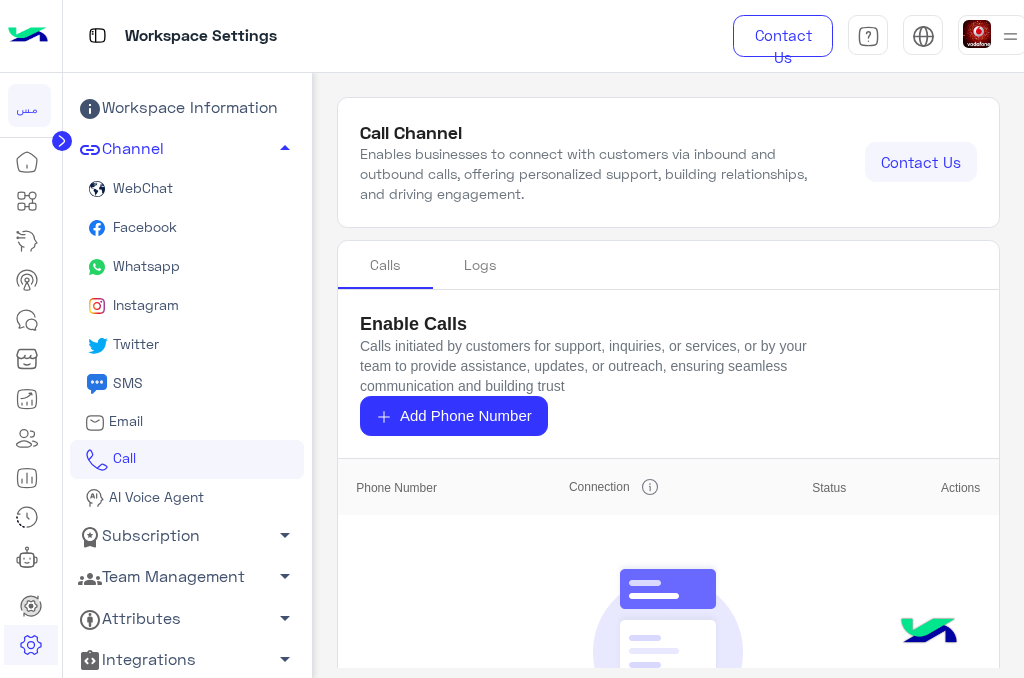 scroll, scrollTop: 0, scrollLeft: 0, axis: both 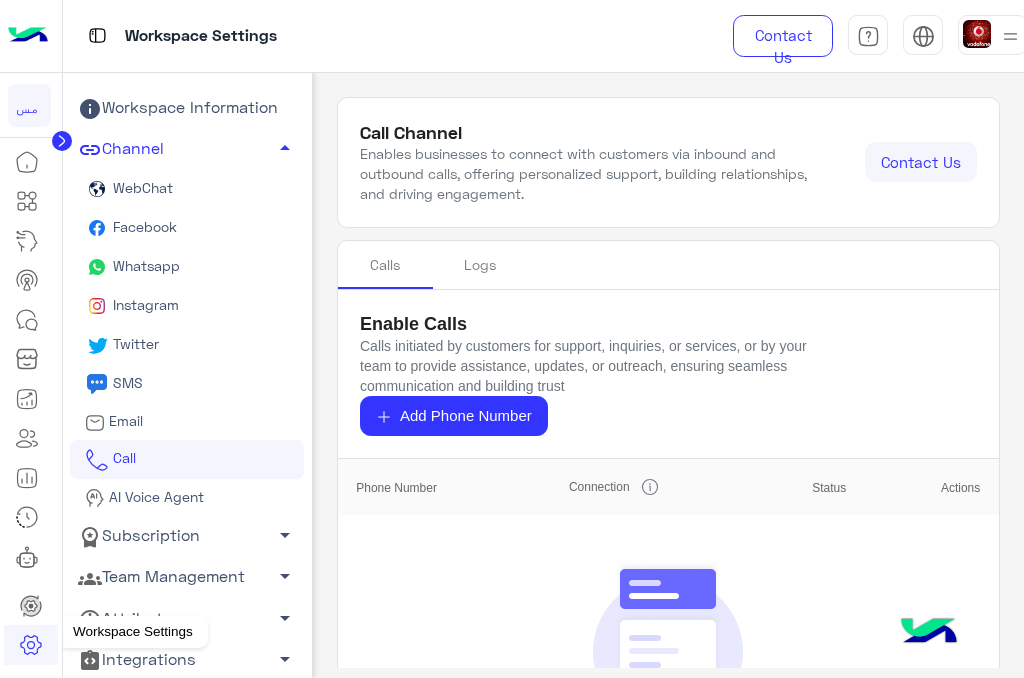click at bounding box center [31, 644] 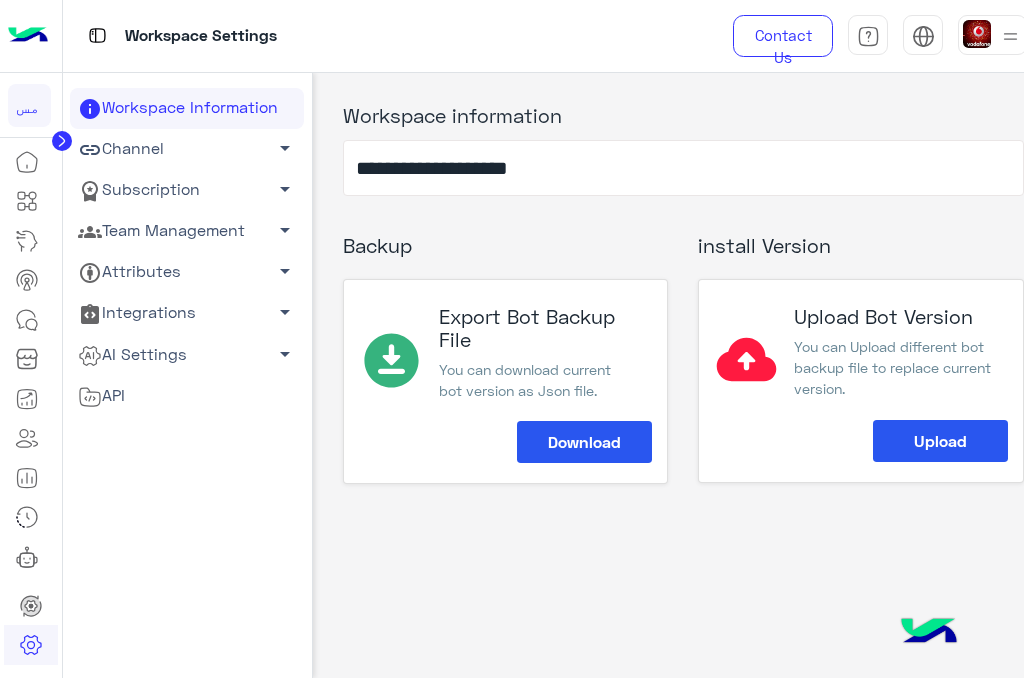 click on "Channel   arrow_drop_down" 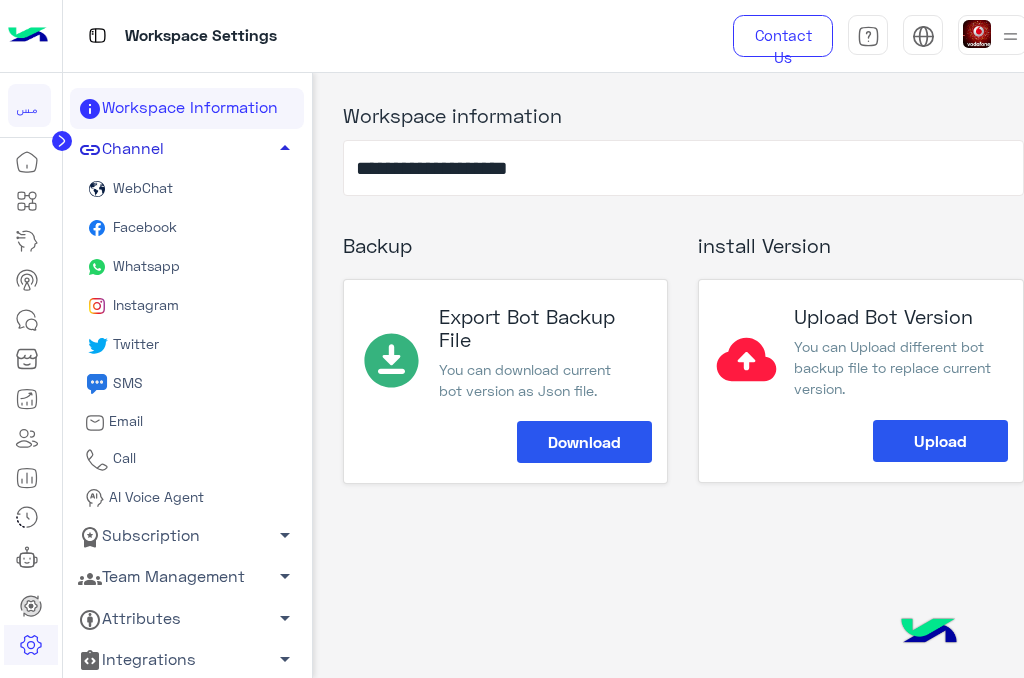 click on "Channel   arrow_drop_up" 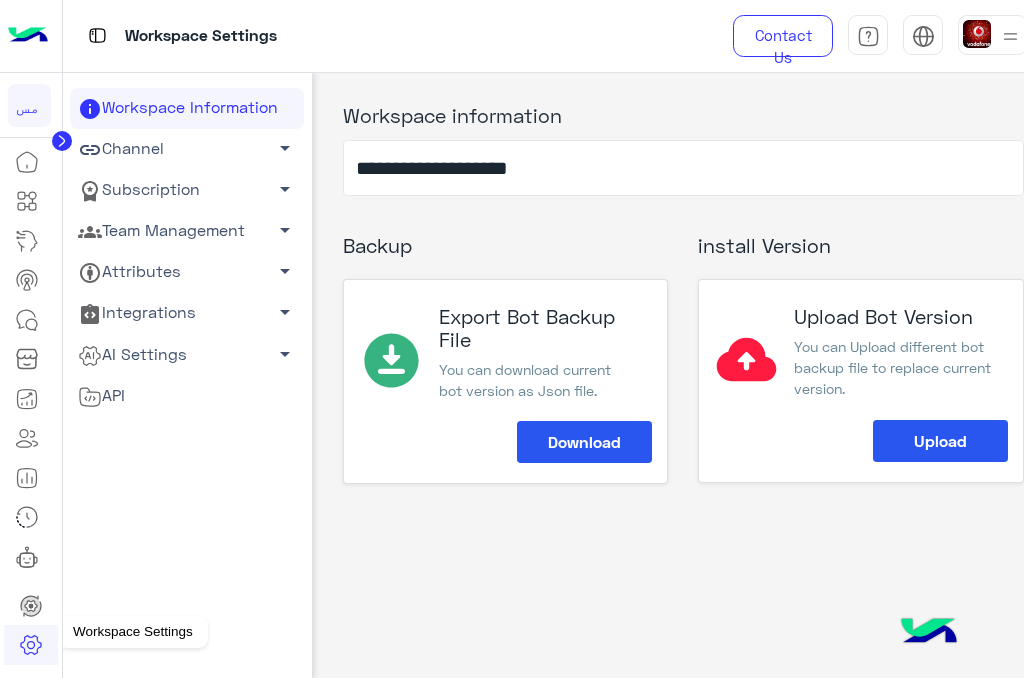 click 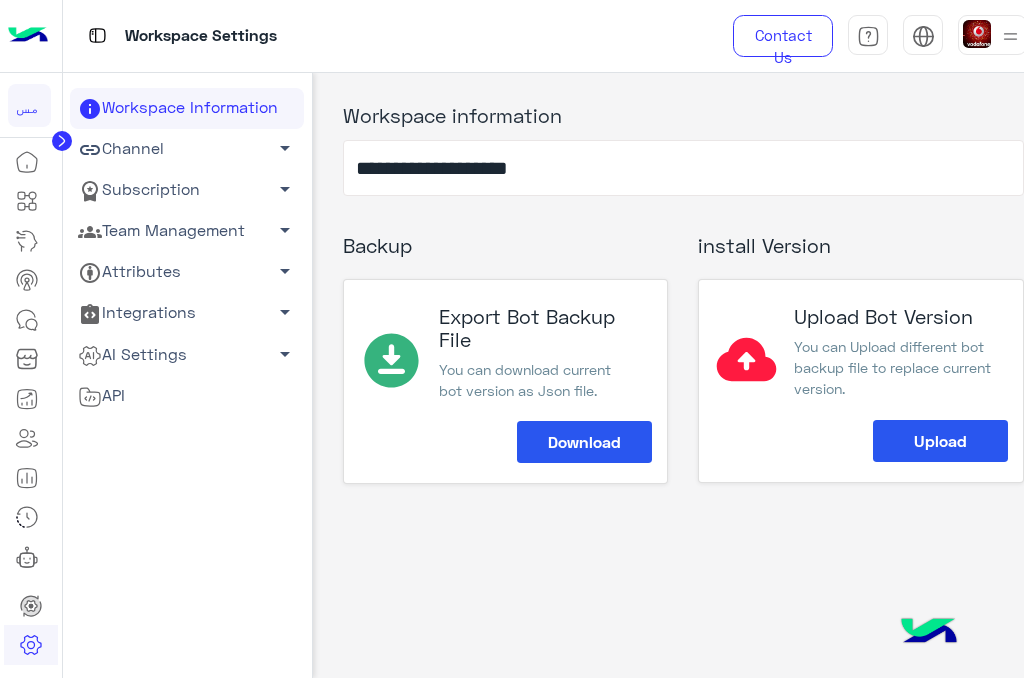 click 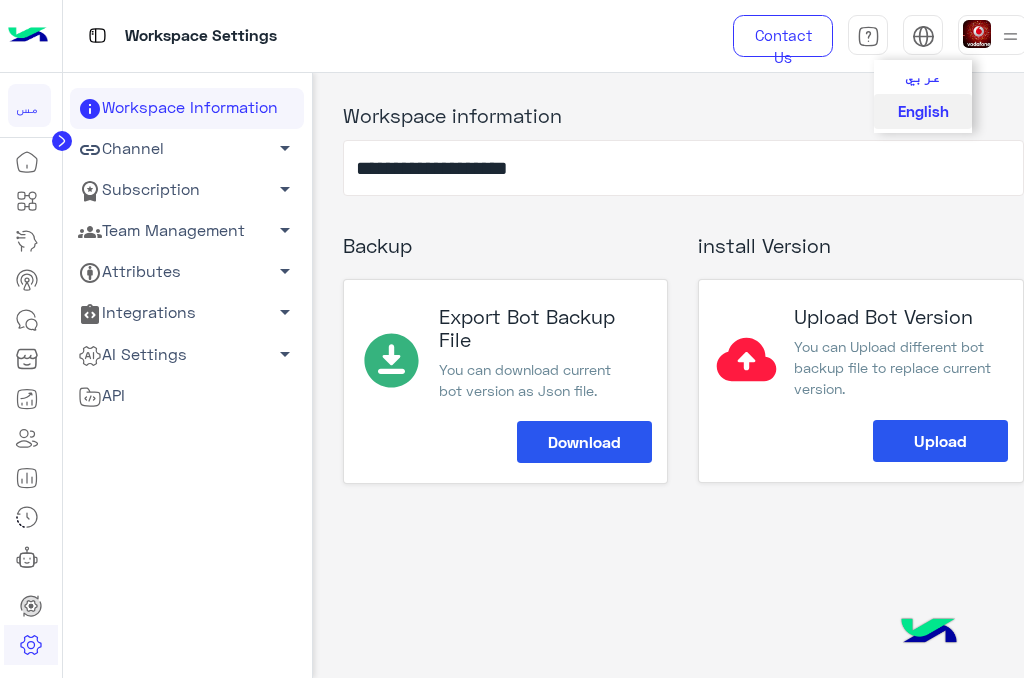 click on "عربي" at bounding box center (923, 76) 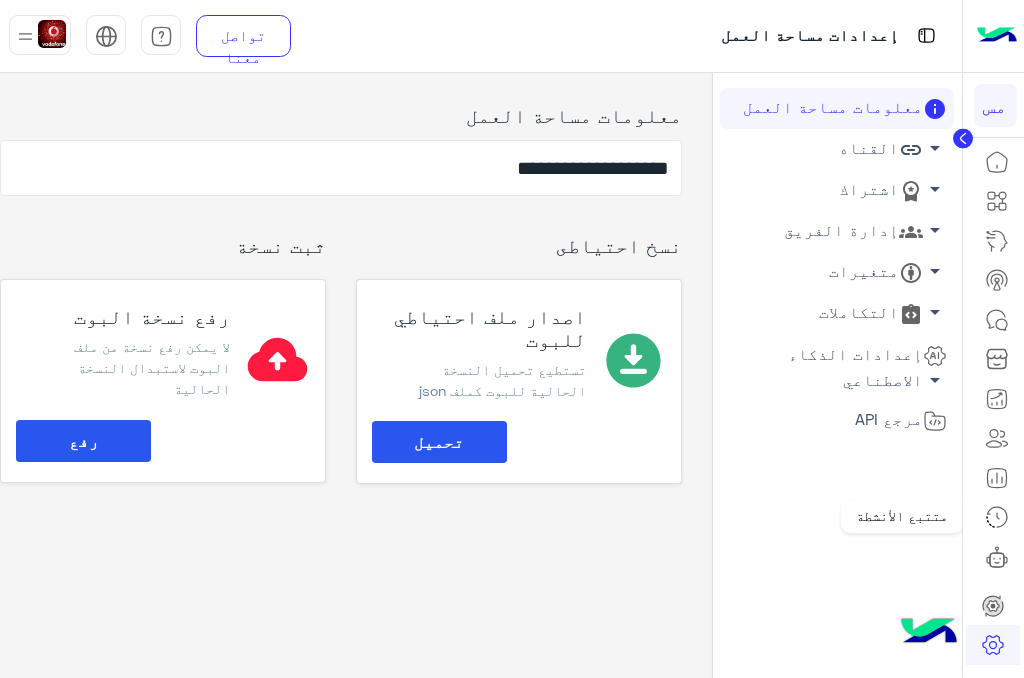 click 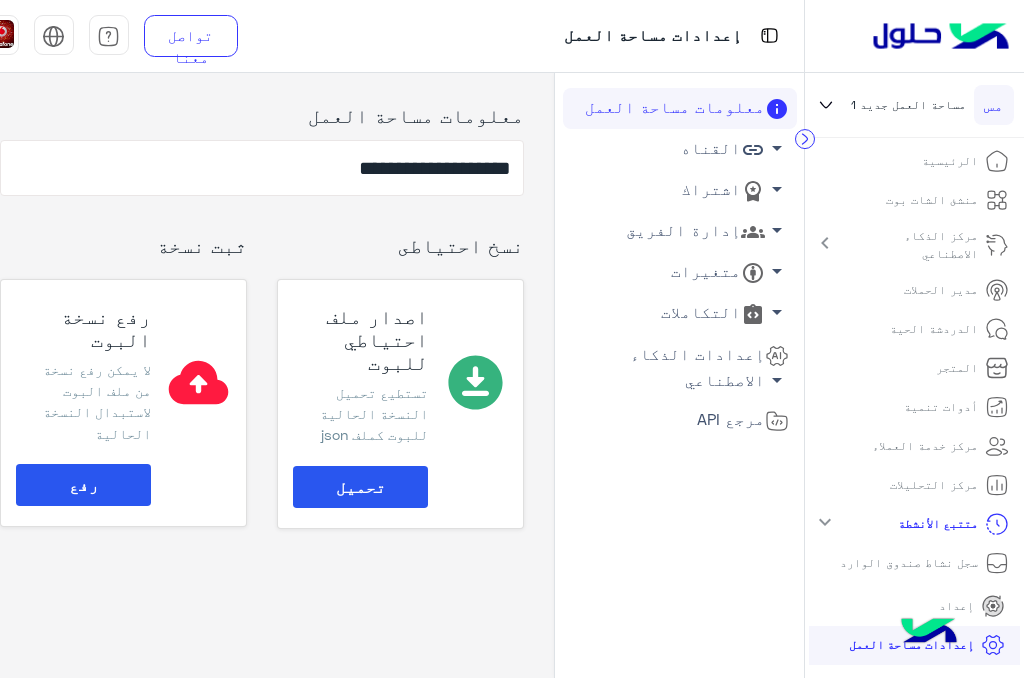 click on "الرئيسية" at bounding box center [950, 161] 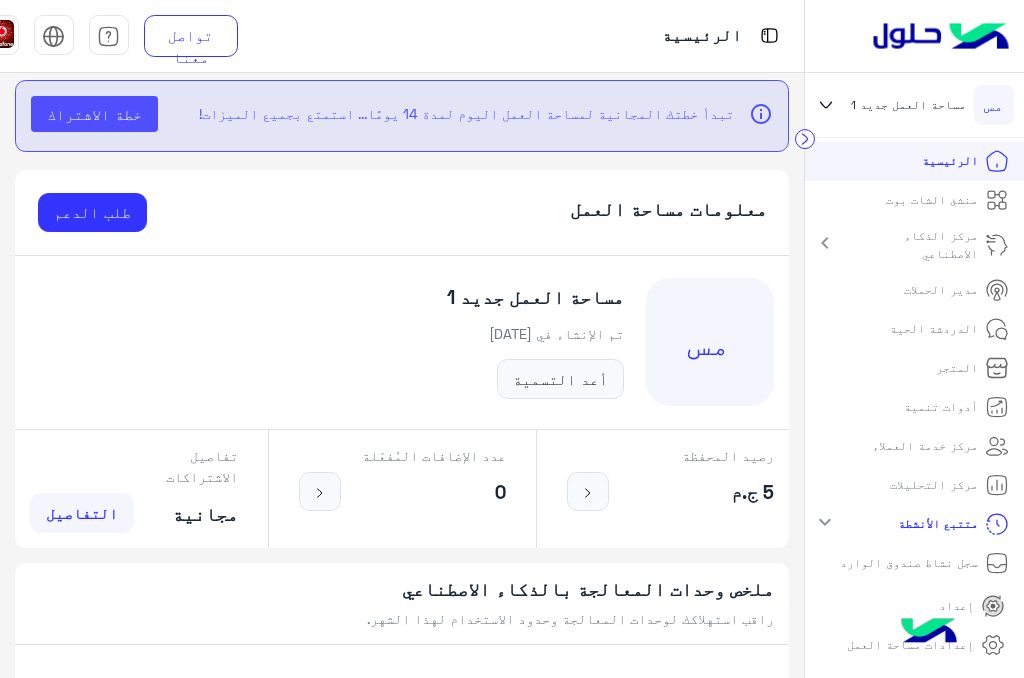 click 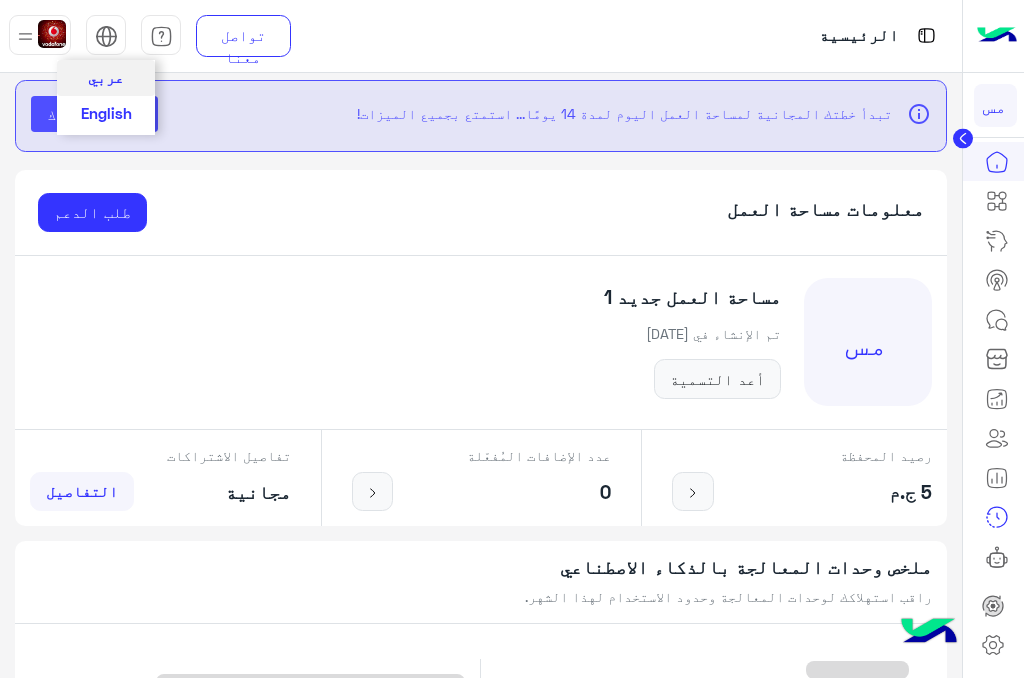 click at bounding box center (106, 36) 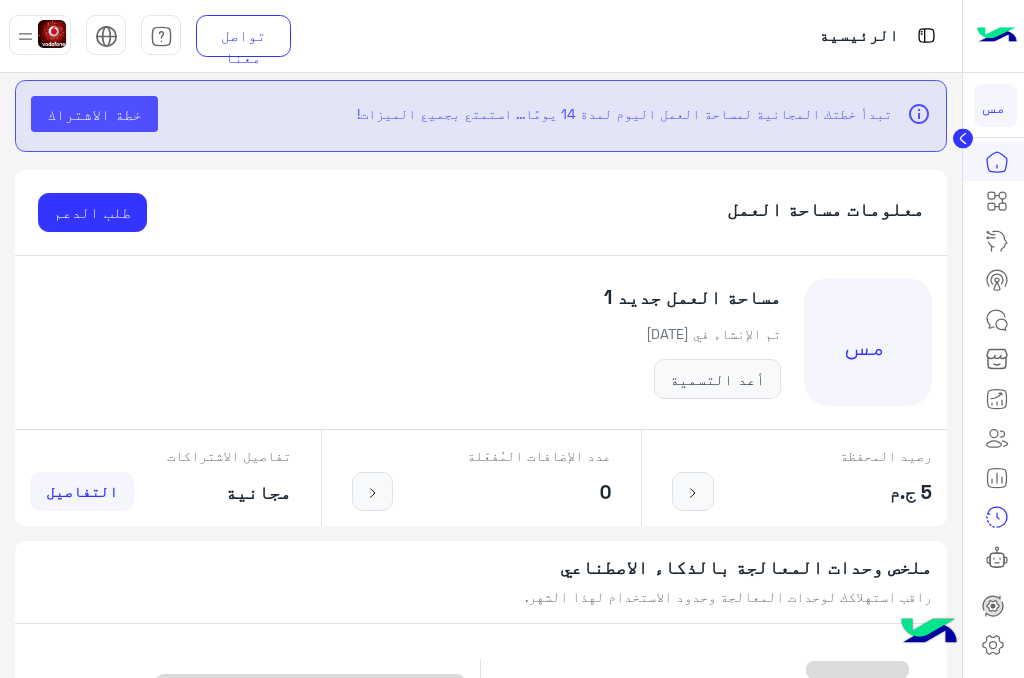 click at bounding box center [52, 34] 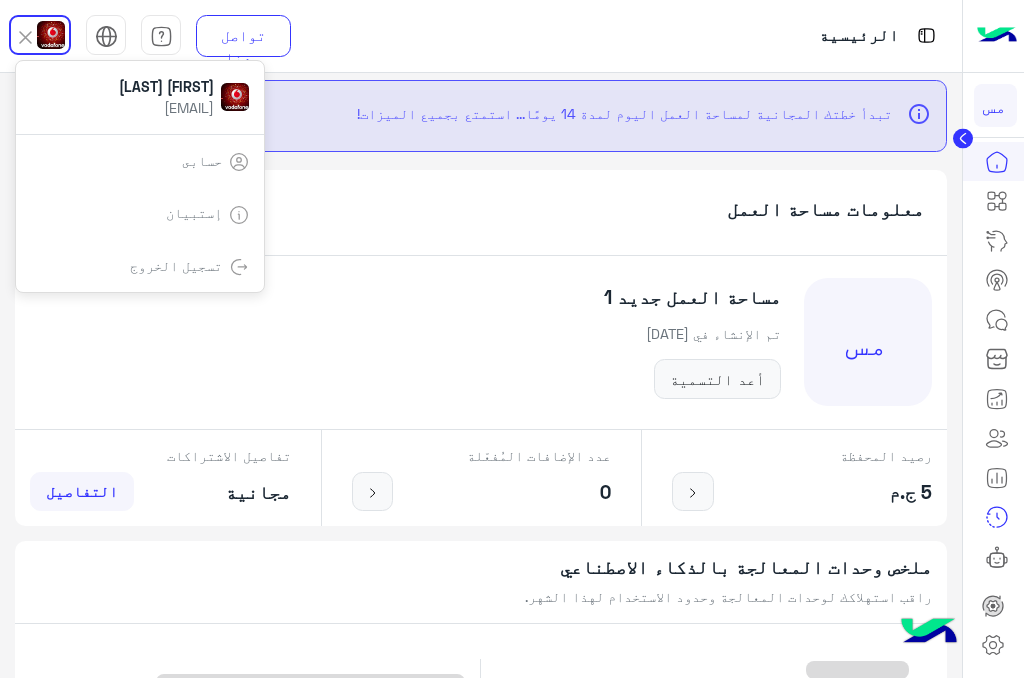 click on "حسابى" at bounding box center [202, 160] 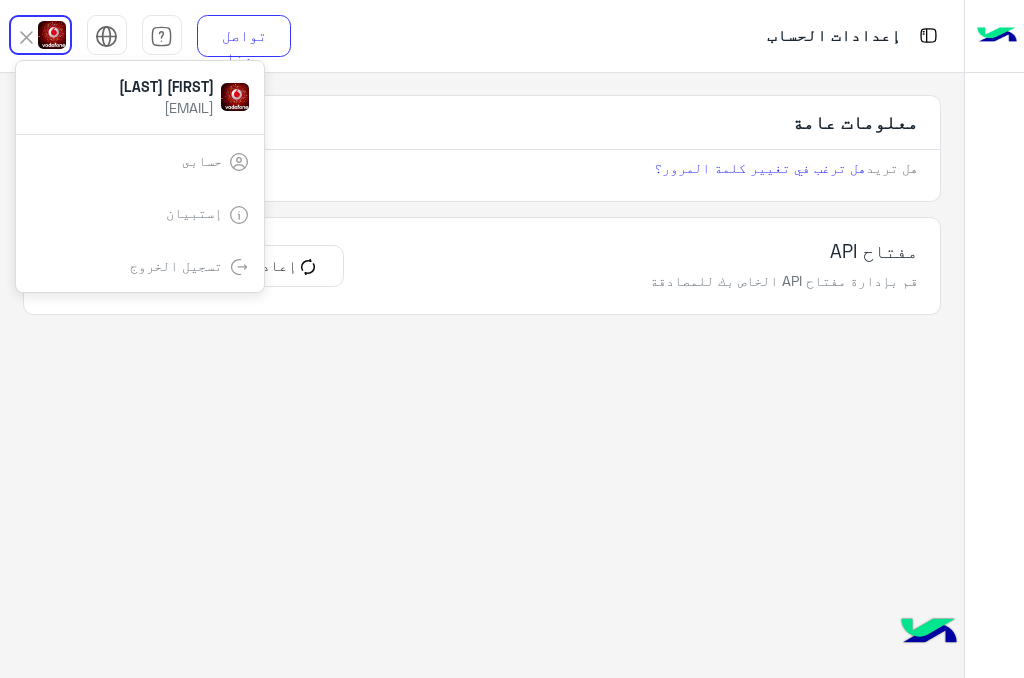 click on "حسابى" at bounding box center [202, 160] 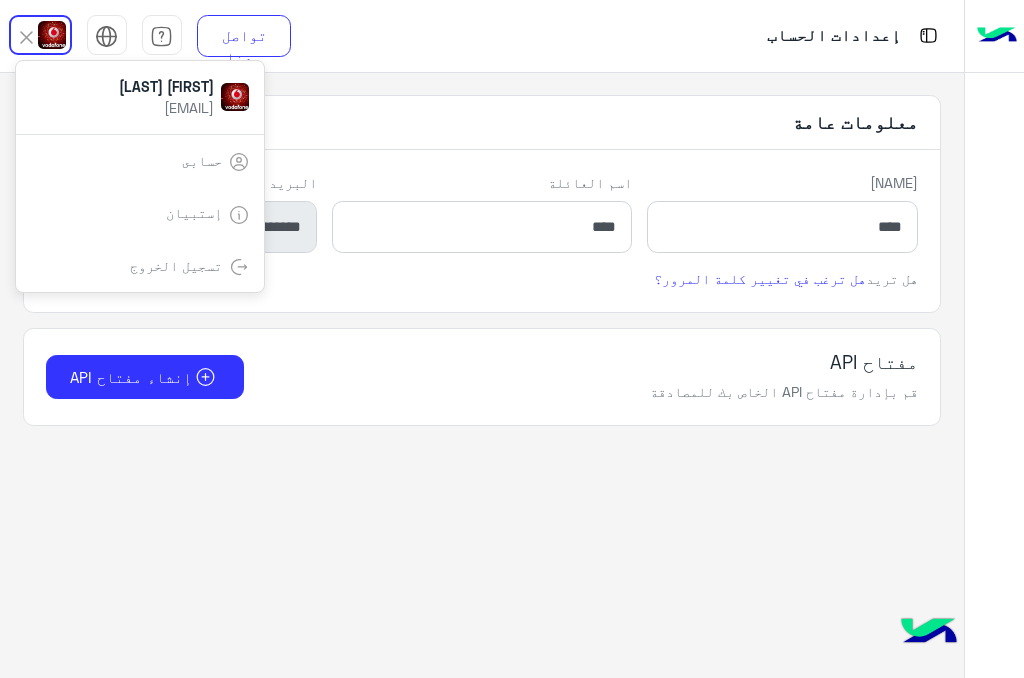 click on "قم بإدارة مفتاح API الخاص بك للمصادقة" 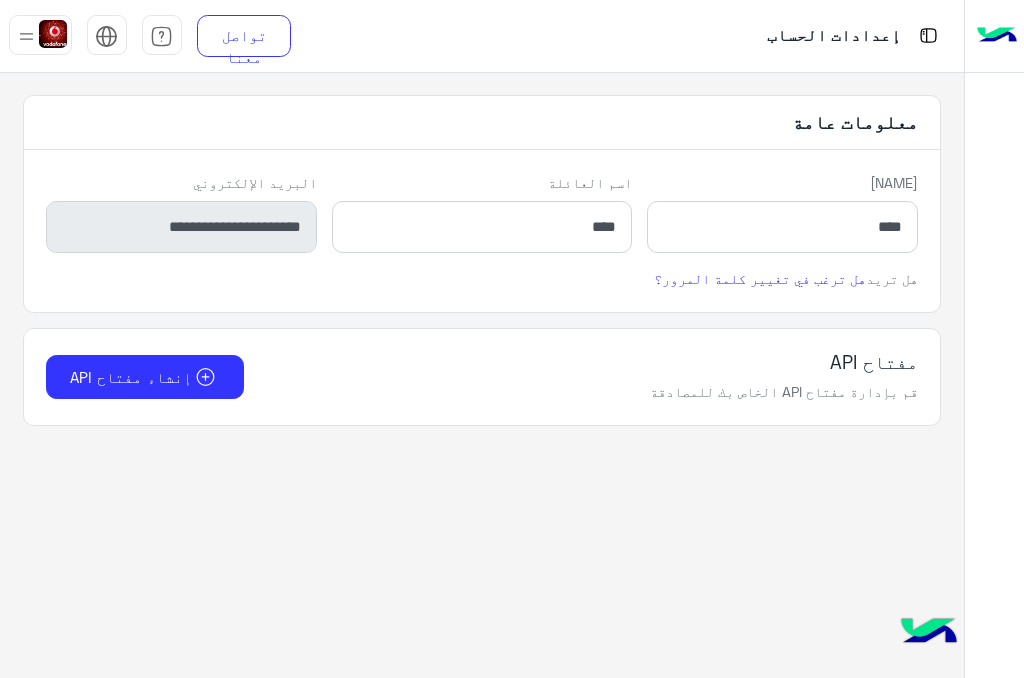 click on "مفتاح API قم بإدارة مفتاح API الخاص بك للمصادقة" 